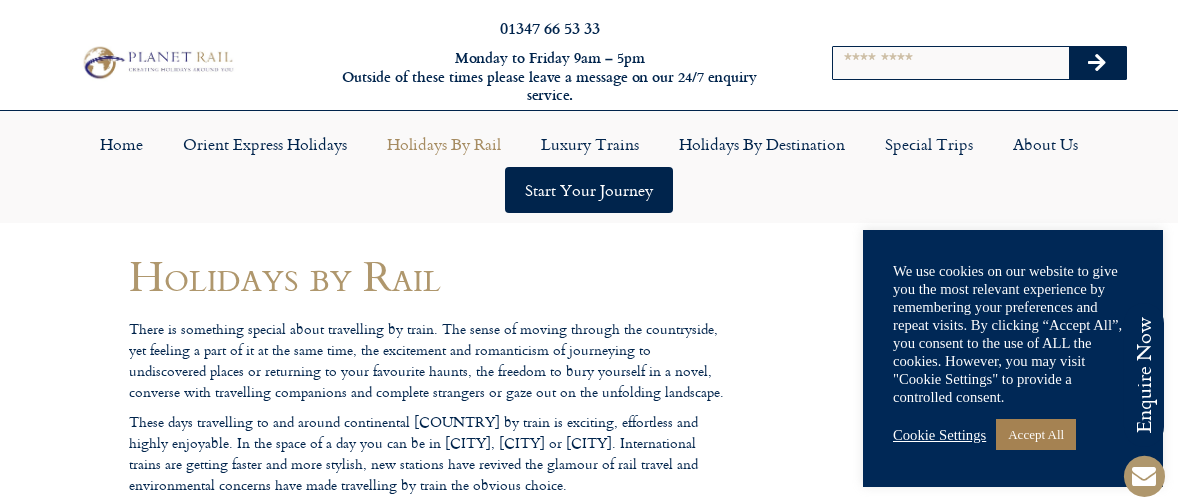 scroll, scrollTop: 0, scrollLeft: 0, axis: both 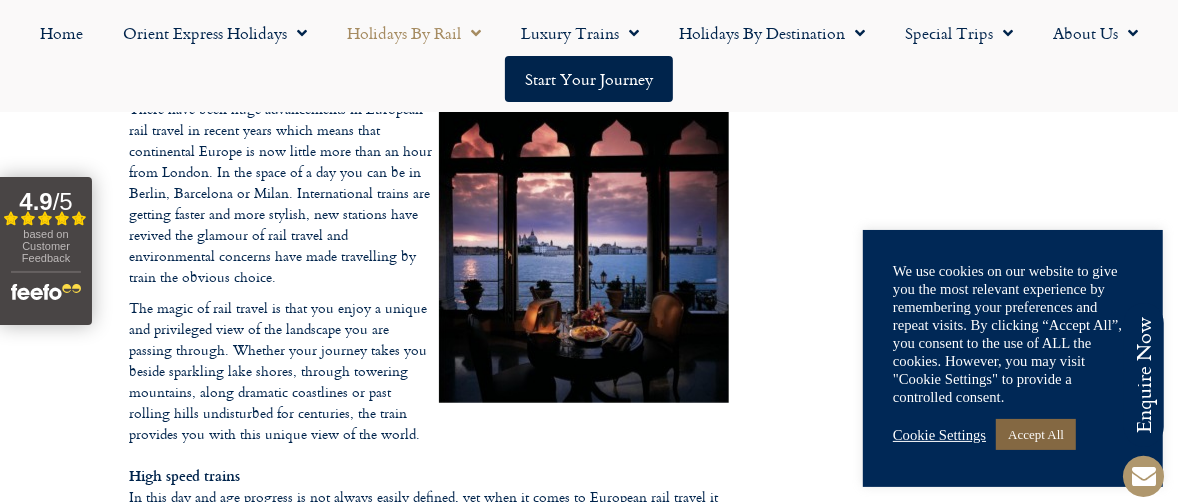 click on "Accept All" at bounding box center [1036, 434] 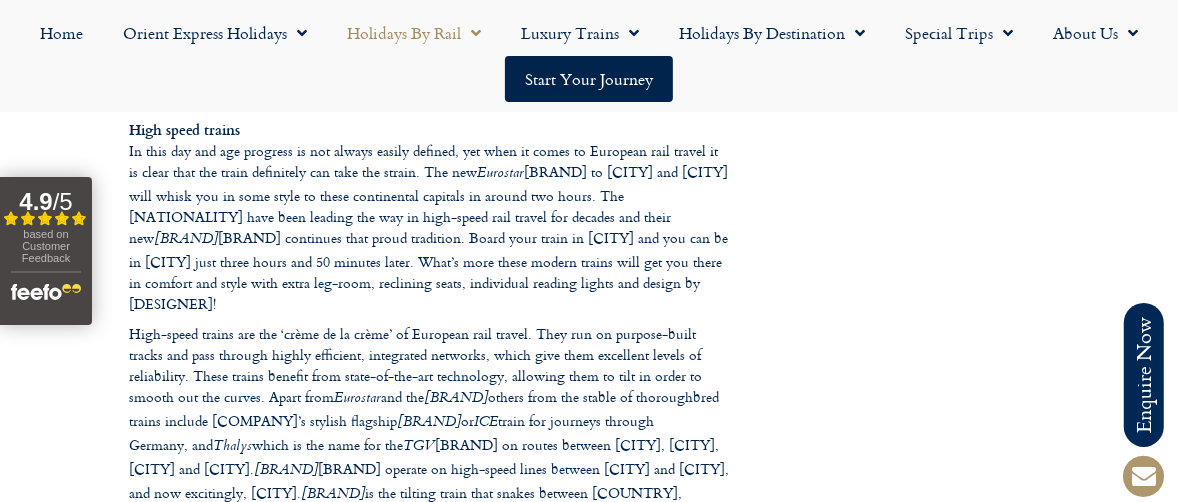 scroll, scrollTop: 1131, scrollLeft: 0, axis: vertical 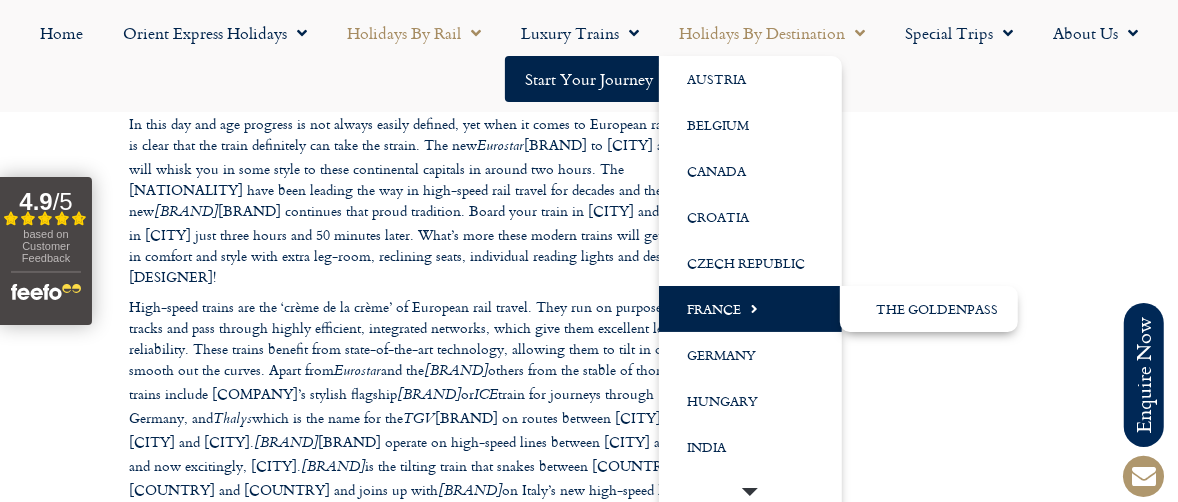 click on "France" 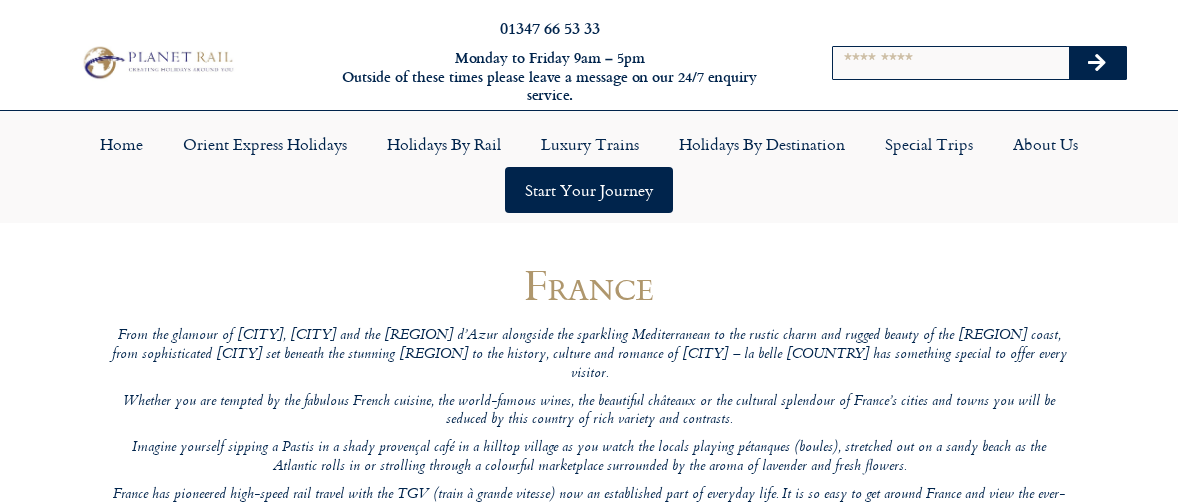 scroll, scrollTop: 0, scrollLeft: 0, axis: both 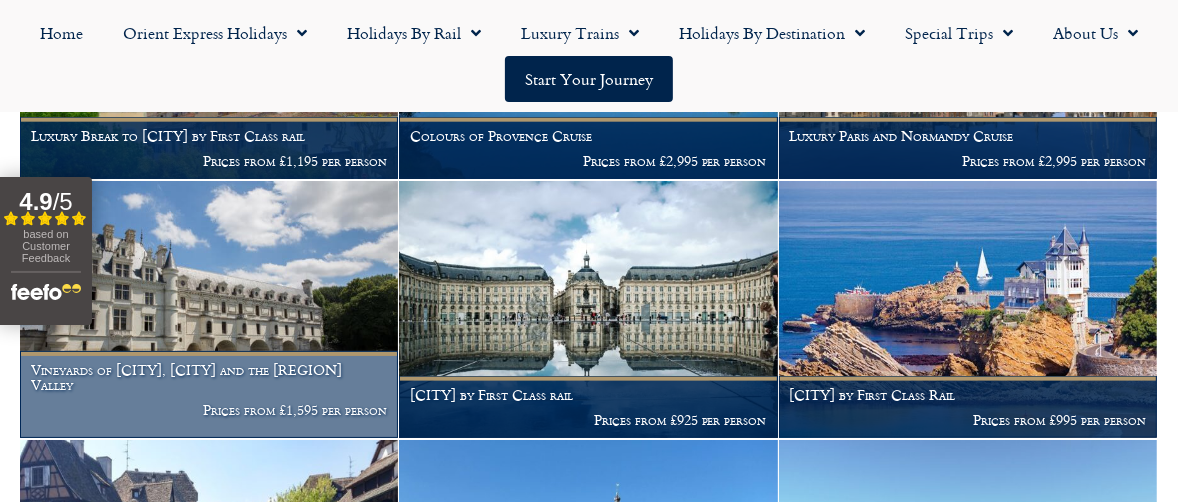 click at bounding box center (209, 309) 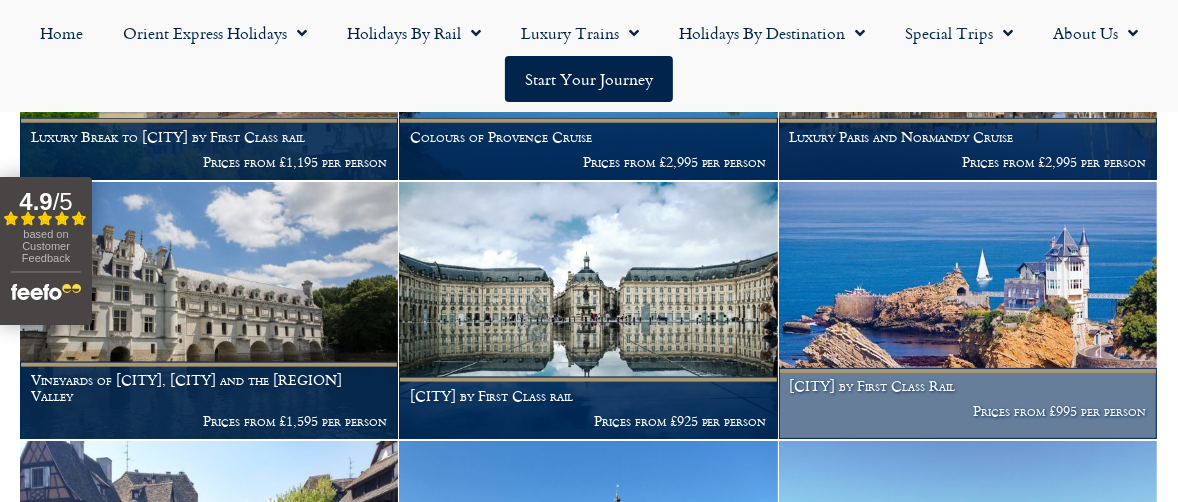 click at bounding box center [968, 310] 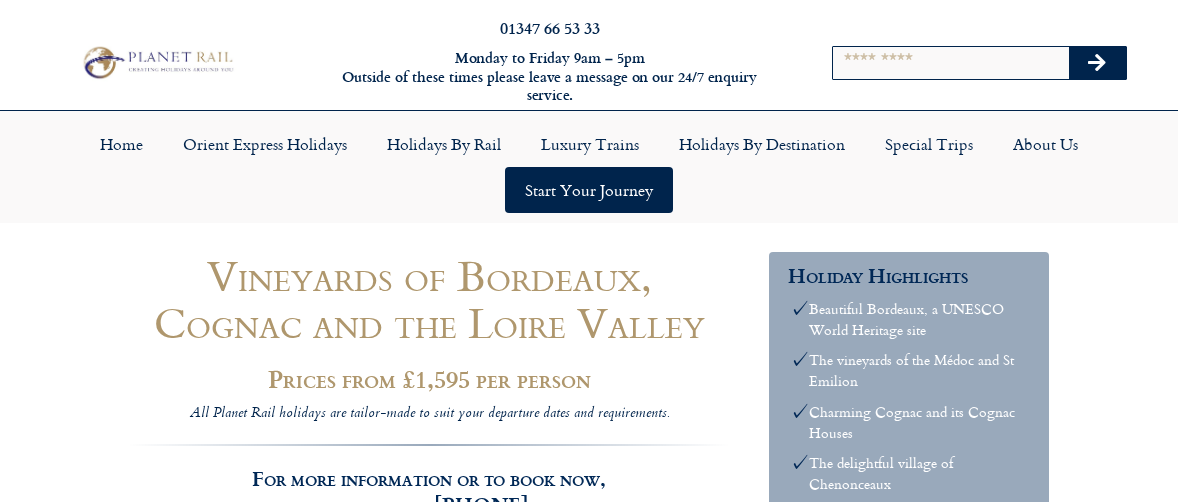 scroll, scrollTop: 0, scrollLeft: 0, axis: both 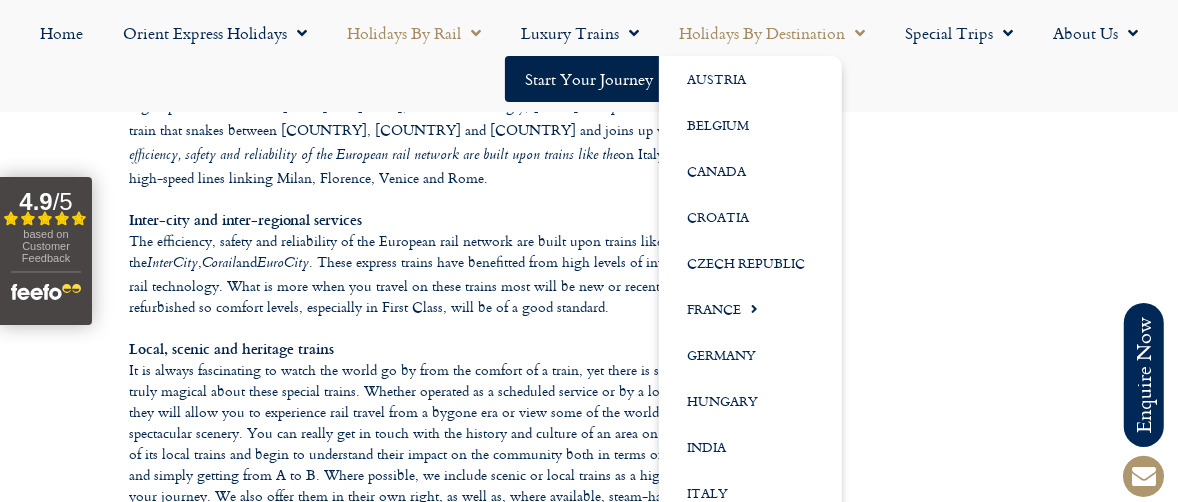 click 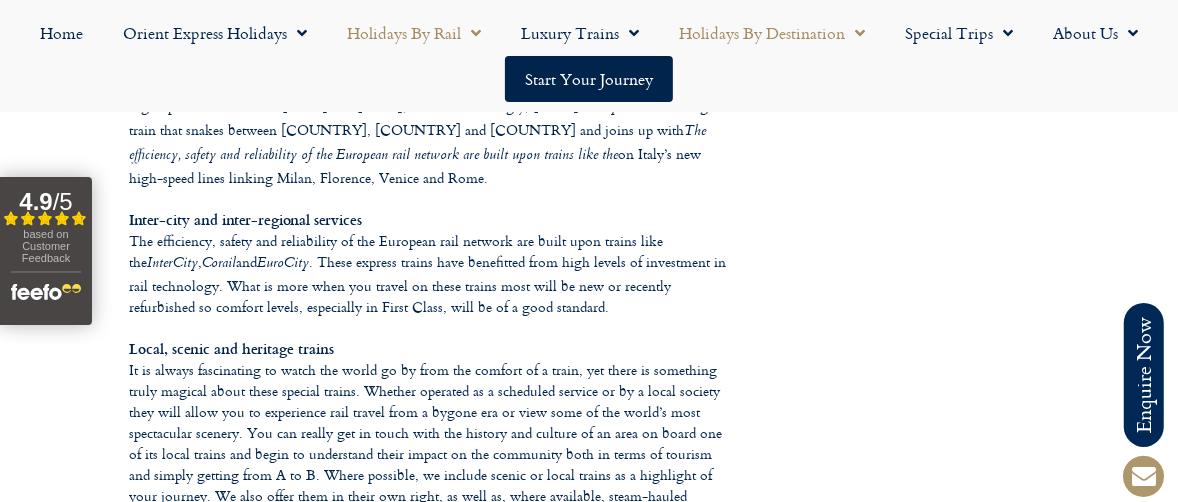 click on "Holidays by Destination" 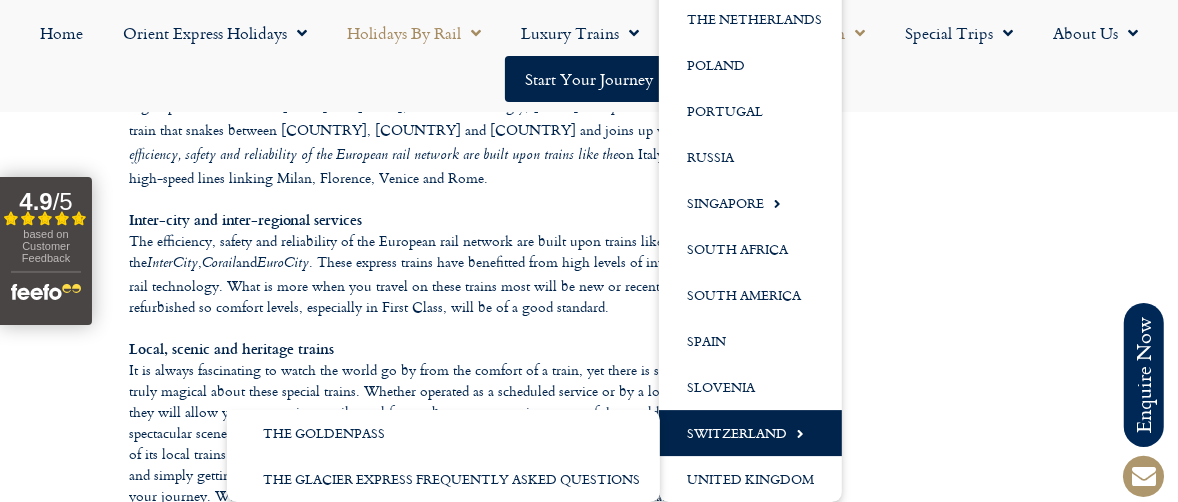 click on "Switzerland" 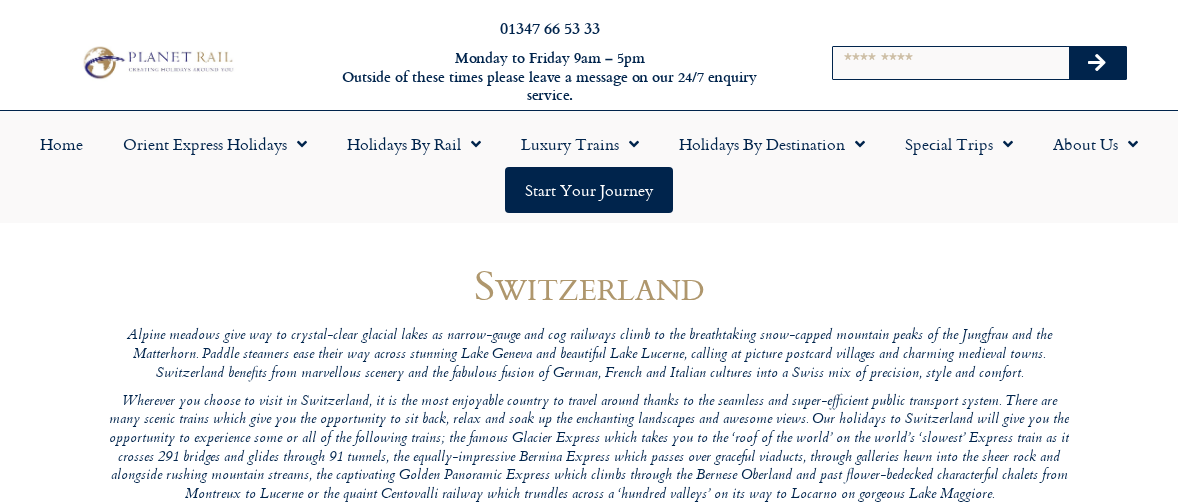 scroll, scrollTop: 0, scrollLeft: 0, axis: both 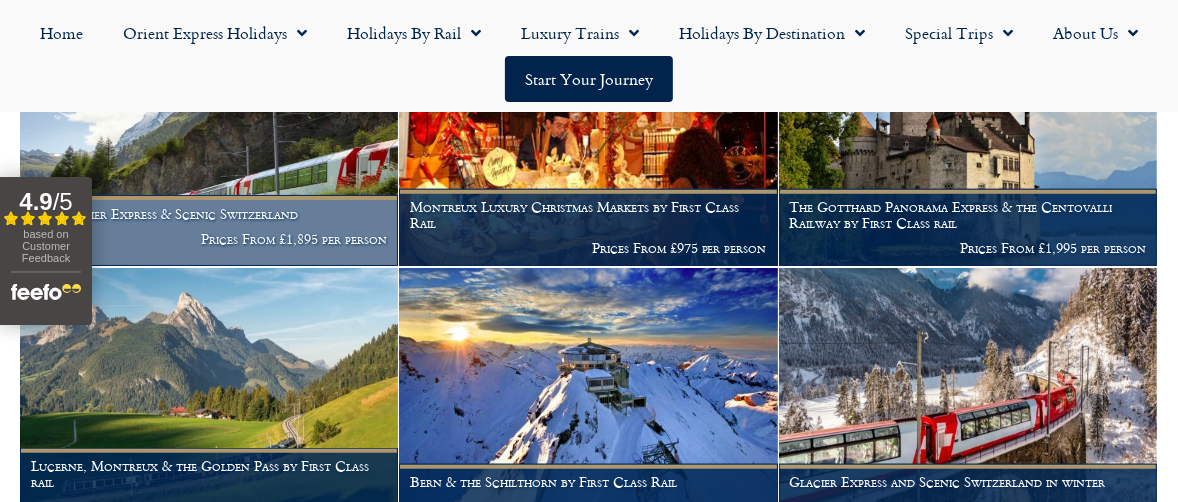 click at bounding box center (209, 137) 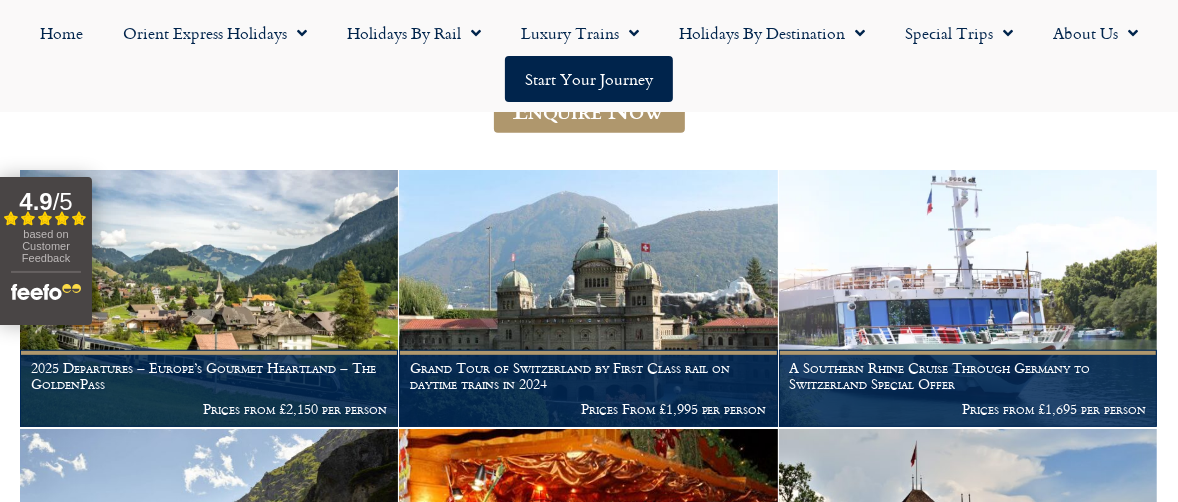 scroll, scrollTop: 448, scrollLeft: 0, axis: vertical 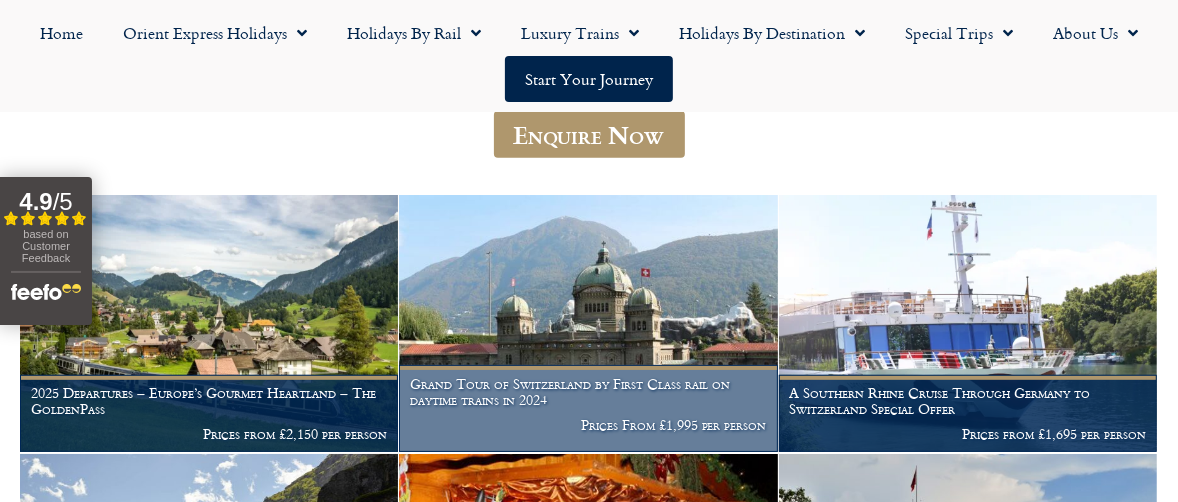 click at bounding box center [588, 323] 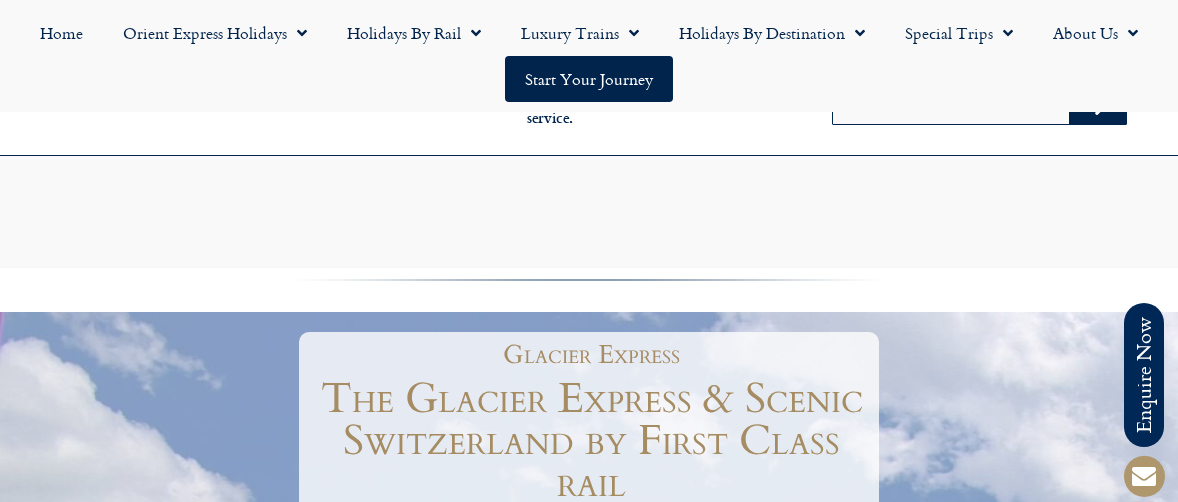 scroll, scrollTop: 1345, scrollLeft: 0, axis: vertical 